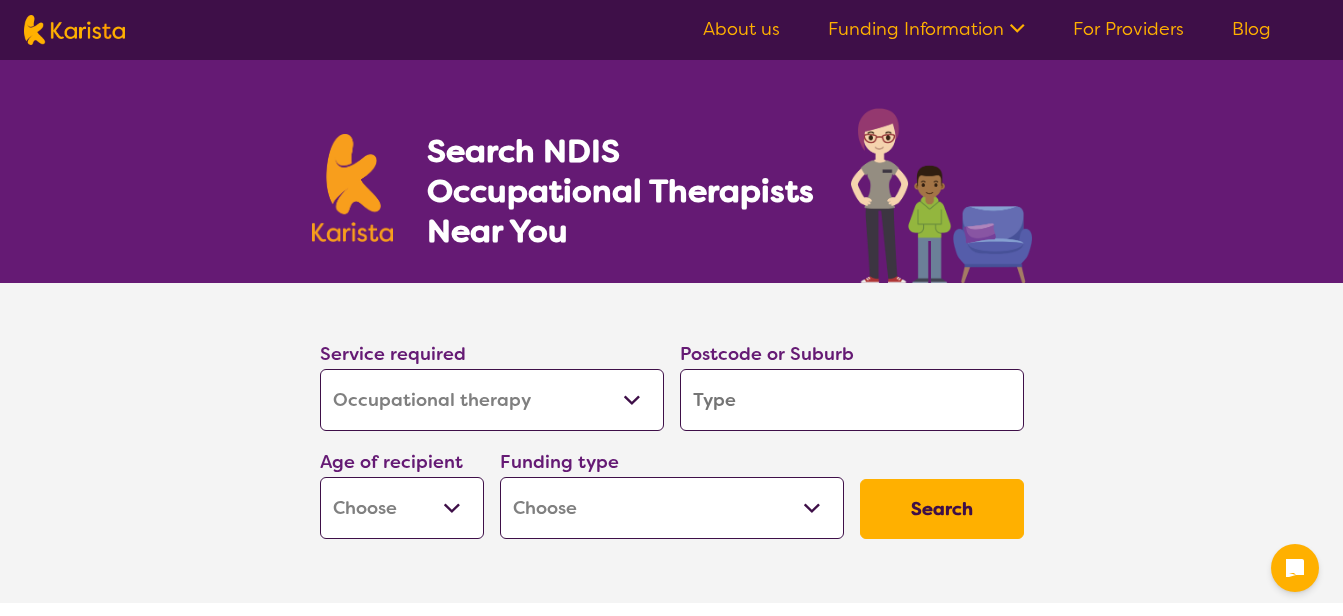 select on "Occupational therapy" 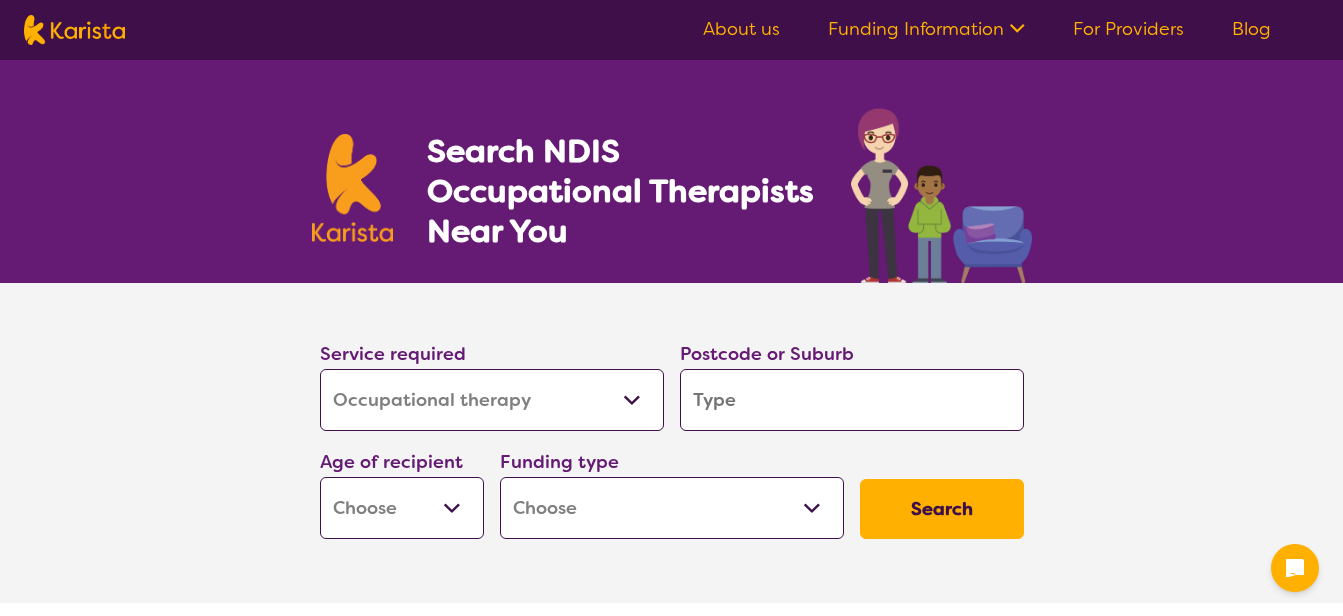 click on "Allied Health Assistant Assessment (ADHD or Autism) Behaviour support Counselling Dietitian Domestic and home help Employment Support Exercise physiology Home Care Package Provider Key Worker NDIS Plan management NDIS Support Coordination Nursing services Occupational therapy Personal care Physiotherapy Podiatry Psychology Psychosocial Recovery Coach Respite Speech therapy Support worker Supported accommodation" at bounding box center (492, 400) 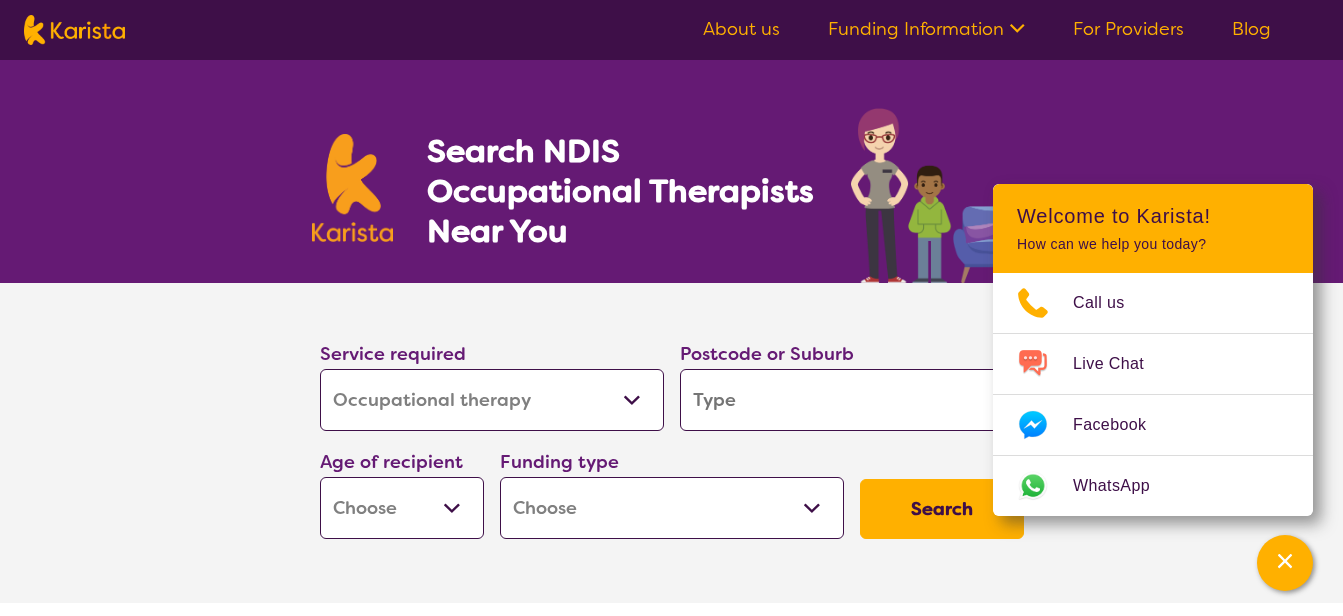 click on "Allied Health Assistant Assessment (ADHD or Autism) Behaviour support Counselling Dietitian Domestic and home help Employment Support Exercise physiology Home Care Package Provider Key Worker NDIS Plan management NDIS Support Coordination Nursing services Occupational therapy Personal care Physiotherapy Podiatry Psychology Psychosocial Recovery Coach Respite Speech therapy Support worker Supported accommodation" at bounding box center (492, 400) 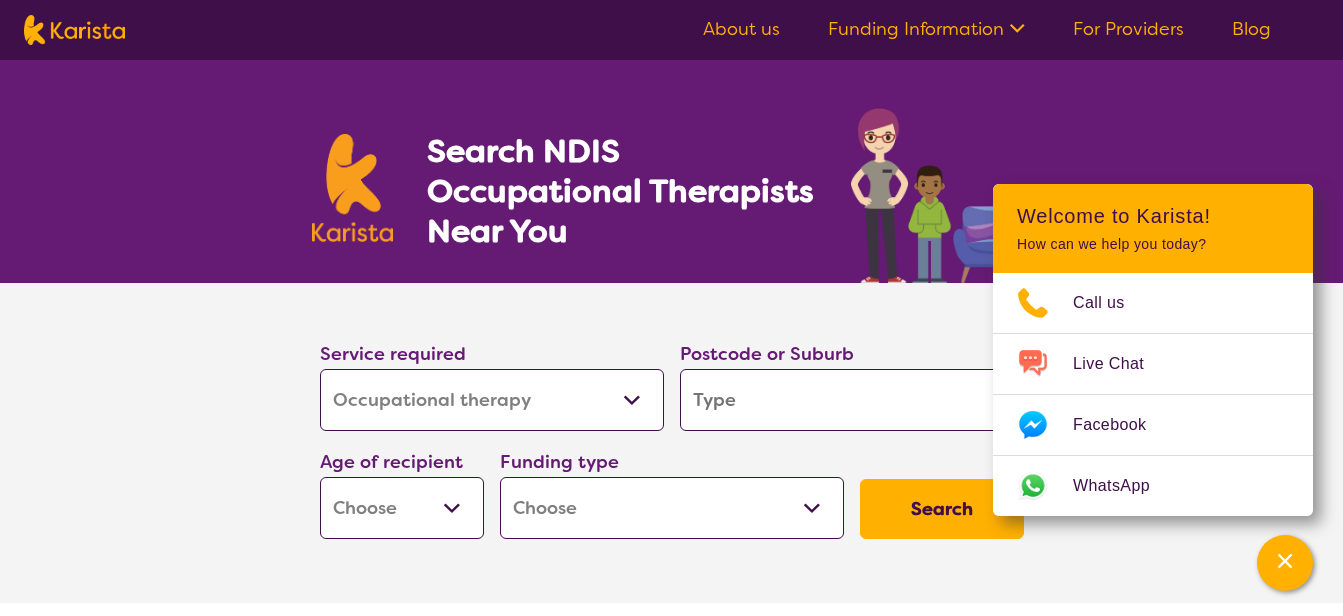 click at bounding box center (852, 400) 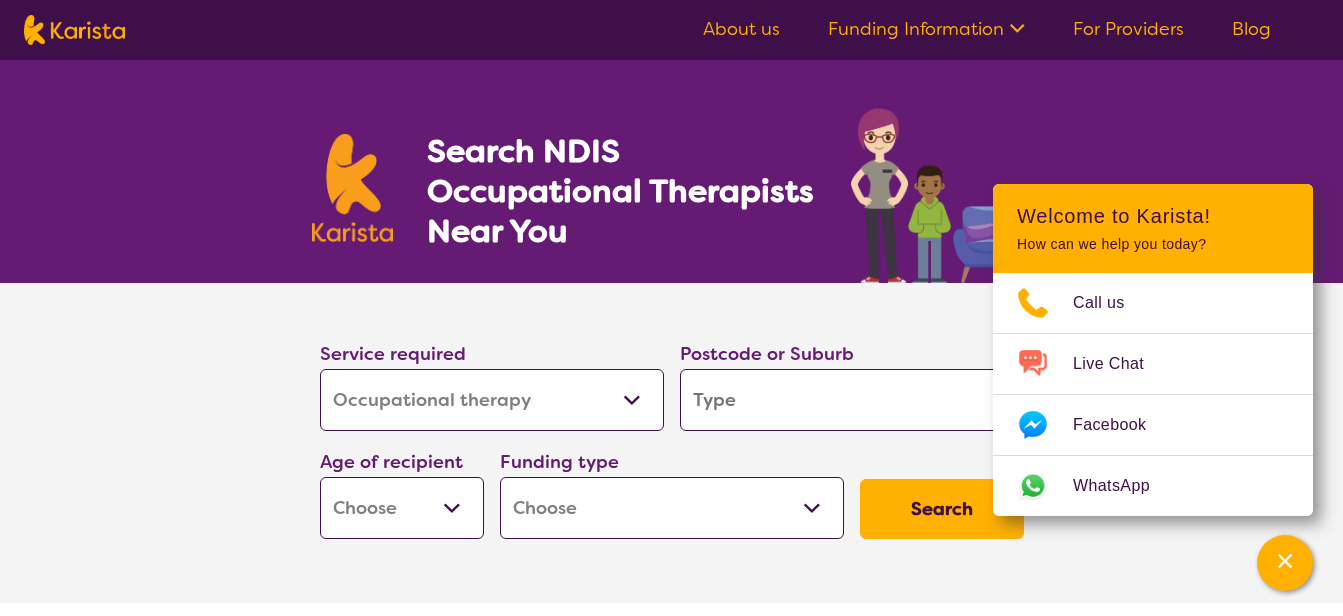 click on "Home Care Package (HCP) National Disability Insurance Scheme (NDIS) I don't know" at bounding box center (672, 508) 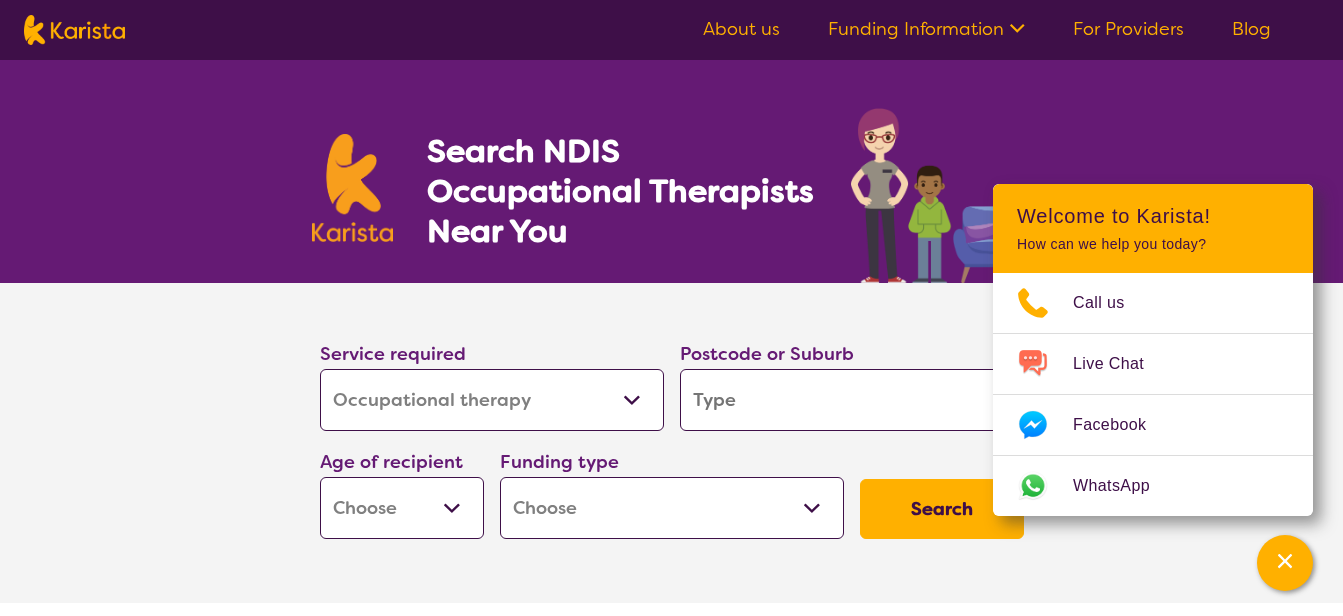 select on "NDIS" 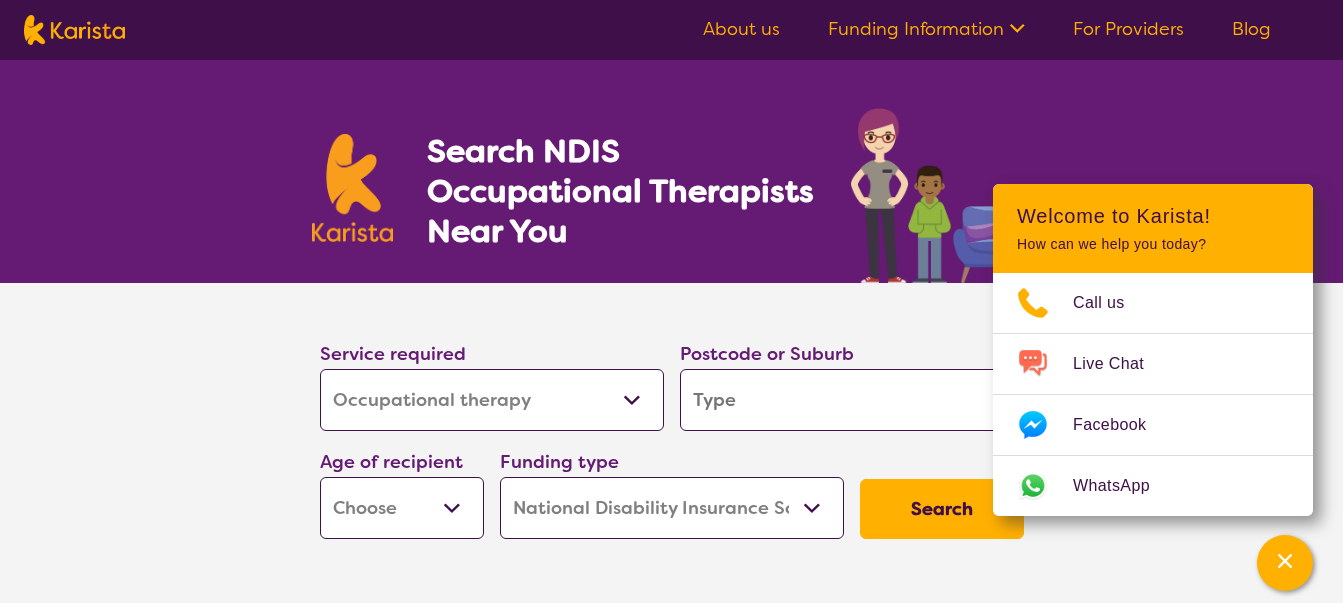 click on "Home Care Package (HCP) National Disability Insurance Scheme (NDIS) I don't know" at bounding box center [672, 508] 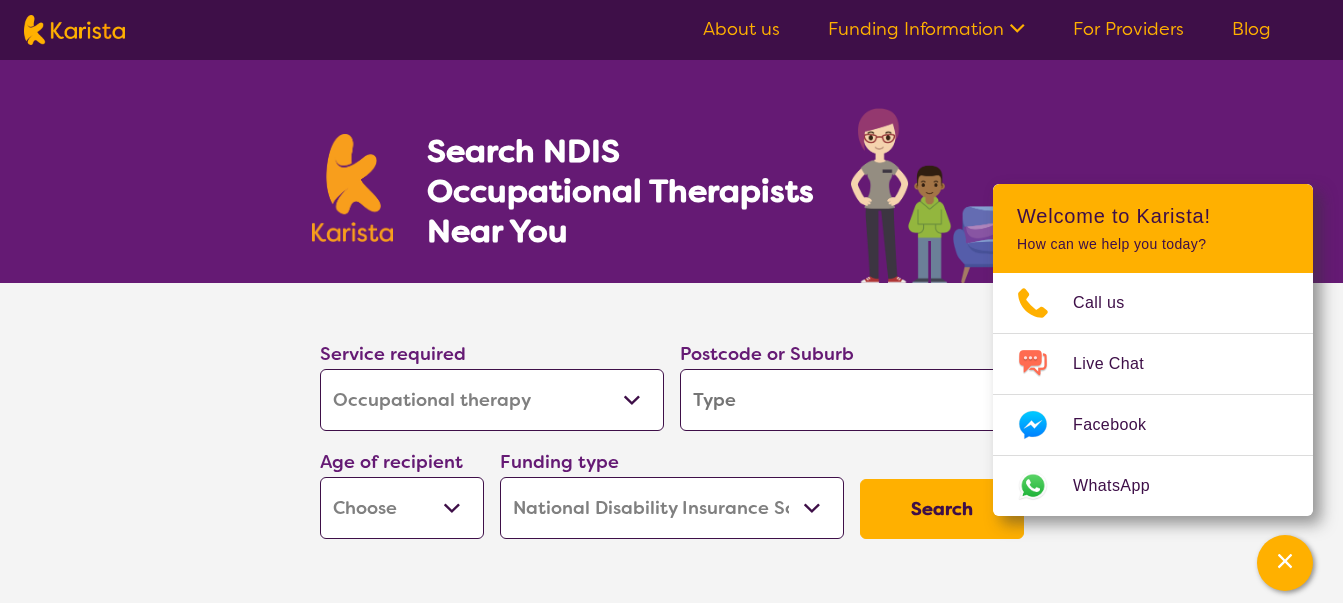 click on "Early Childhood - 0 to 9 Child - 10 to 11 Adolescent - 12 to 17 Adult - 18 to 64 Aged - 65+" at bounding box center (402, 508) 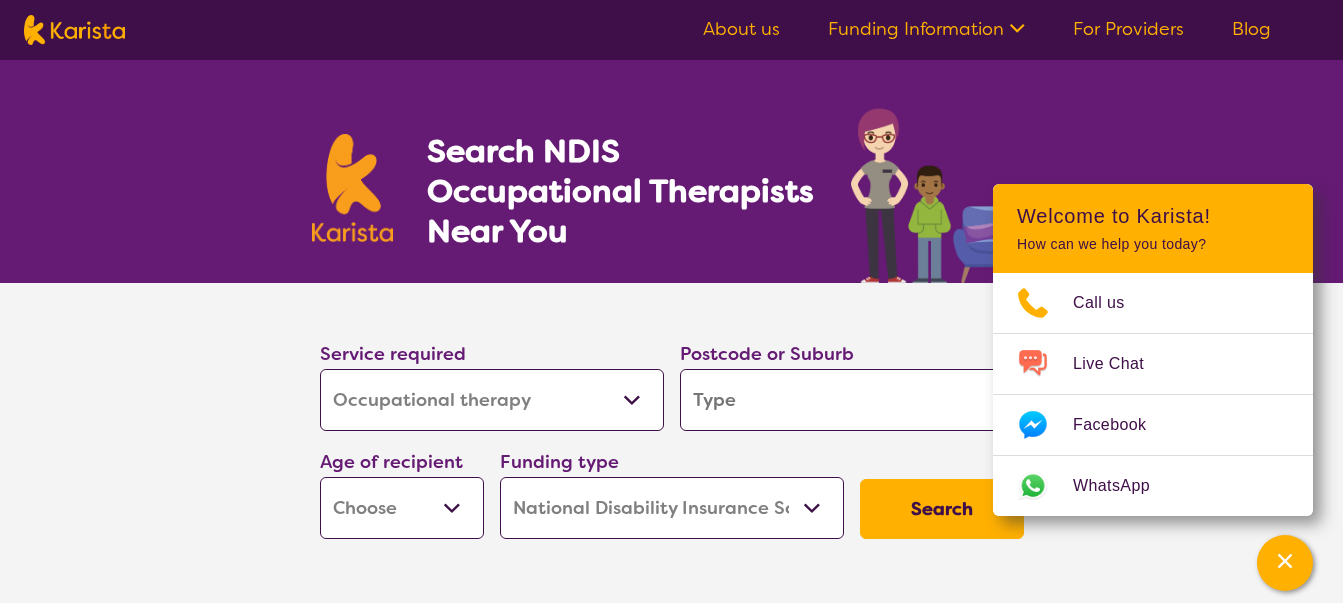 select on "AD" 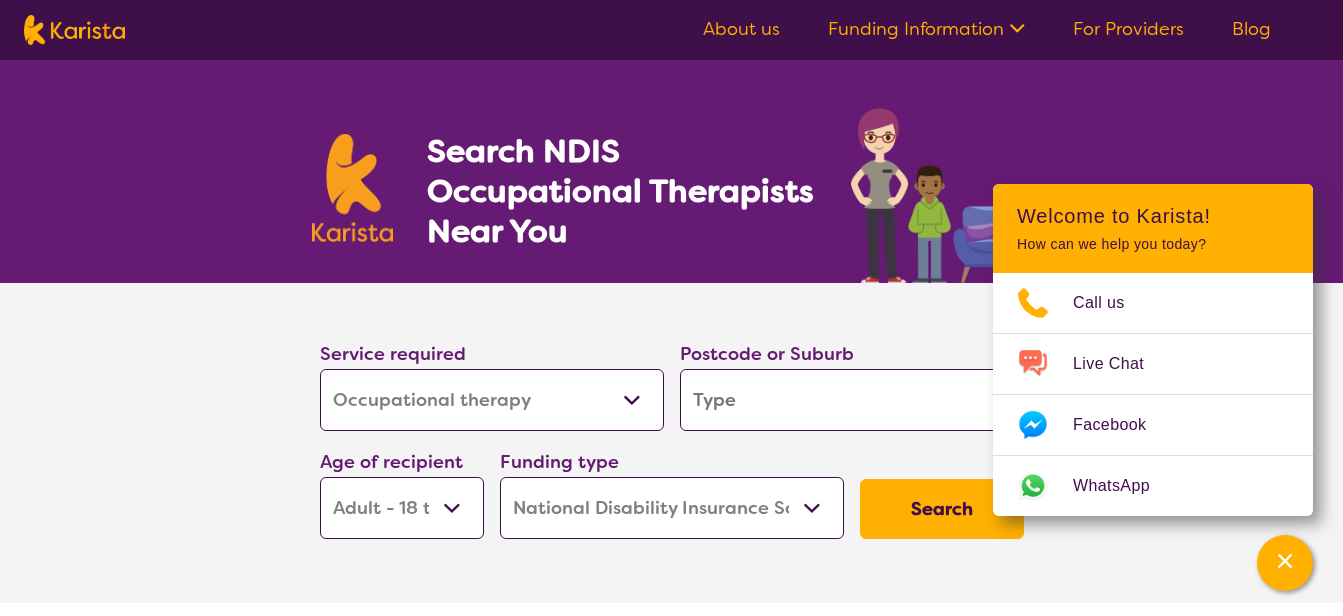 click on "Early Childhood - 0 to 9 Child - 10 to 11 Adolescent - 12 to 17 Adult - 18 to 64 Aged - 65+" at bounding box center (402, 508) 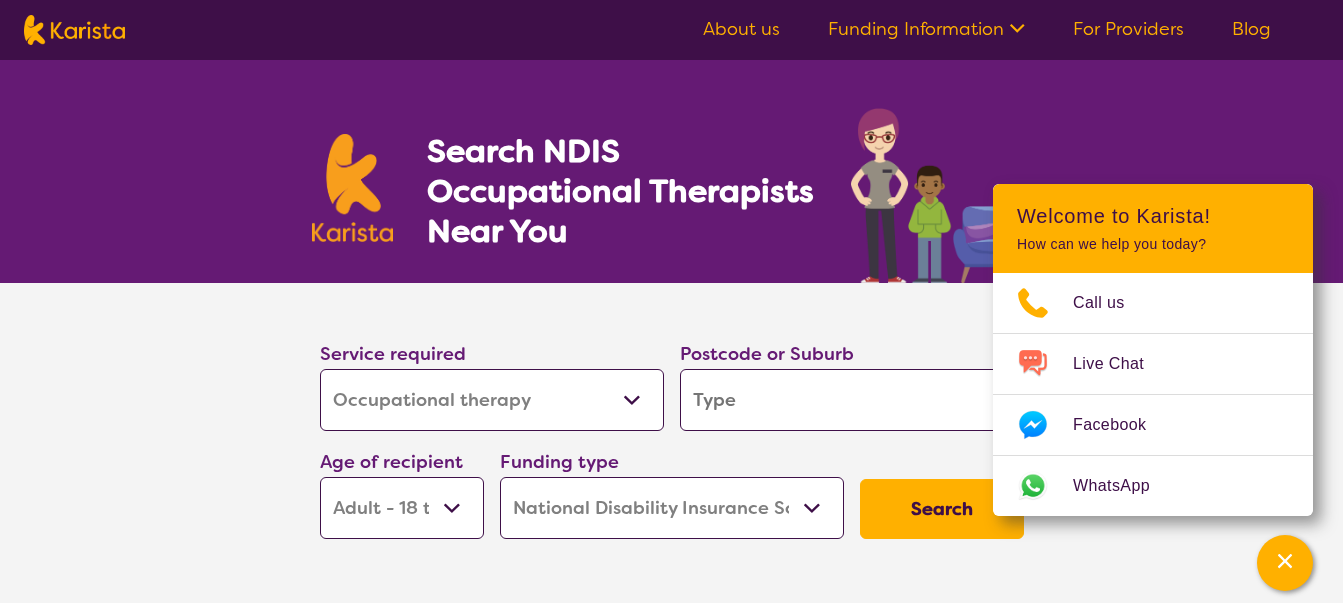 click at bounding box center (852, 400) 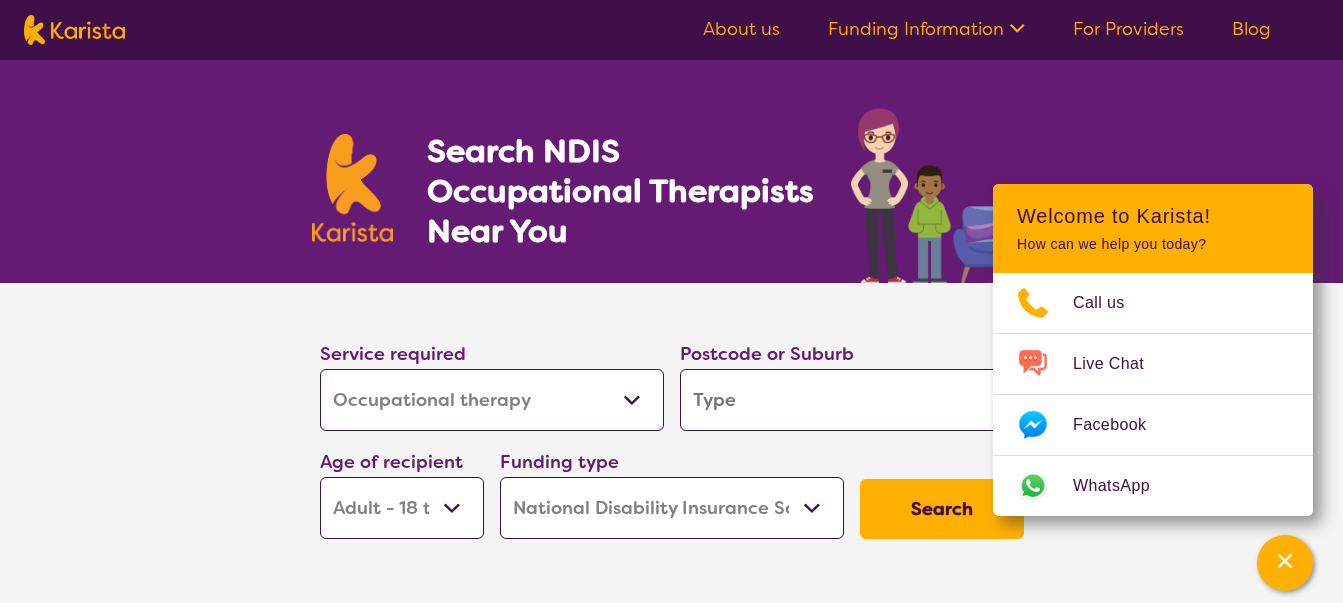 type on "o" 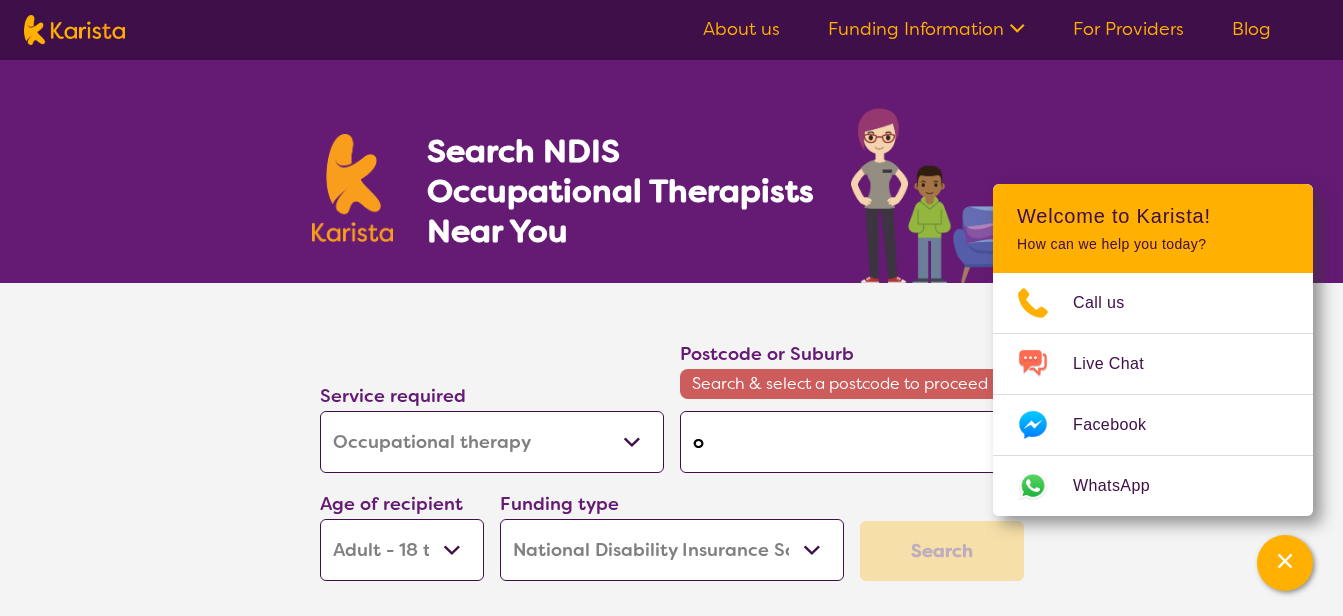 type on "of" 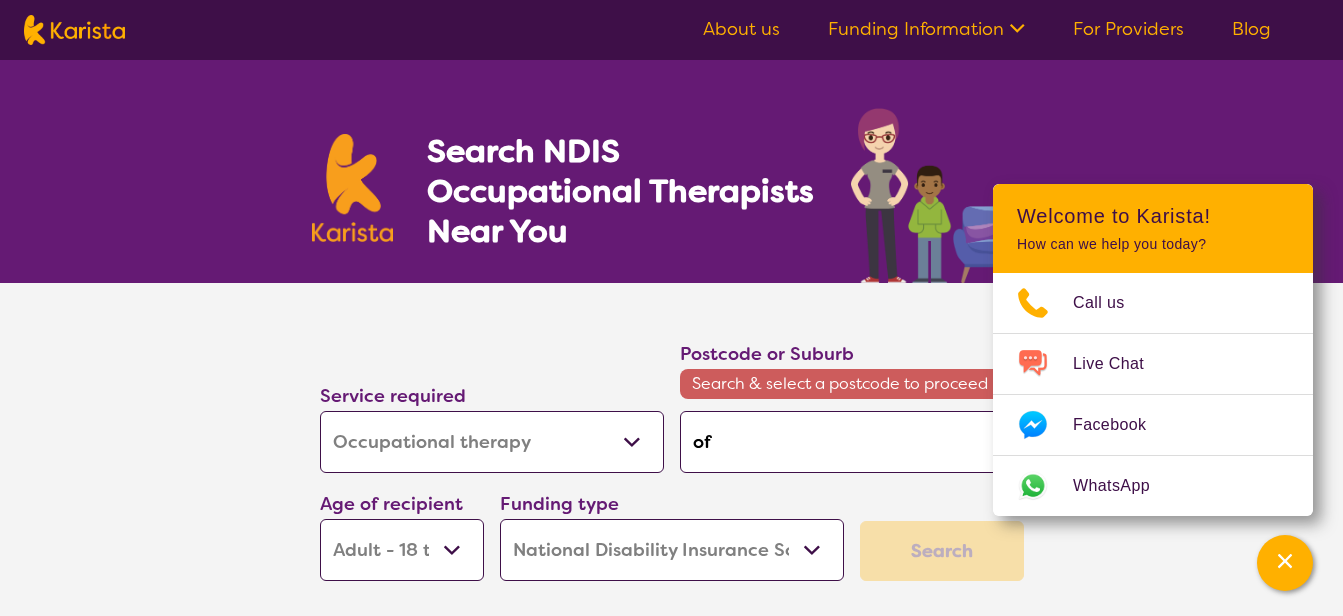 type on "off" 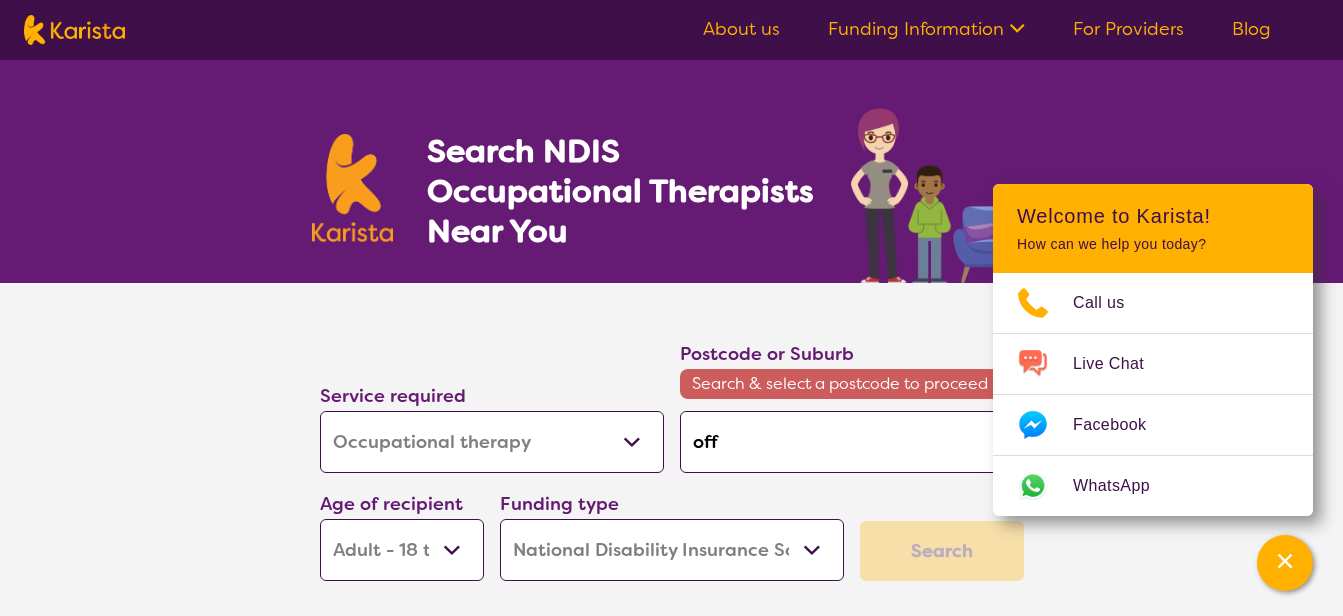type on "offi" 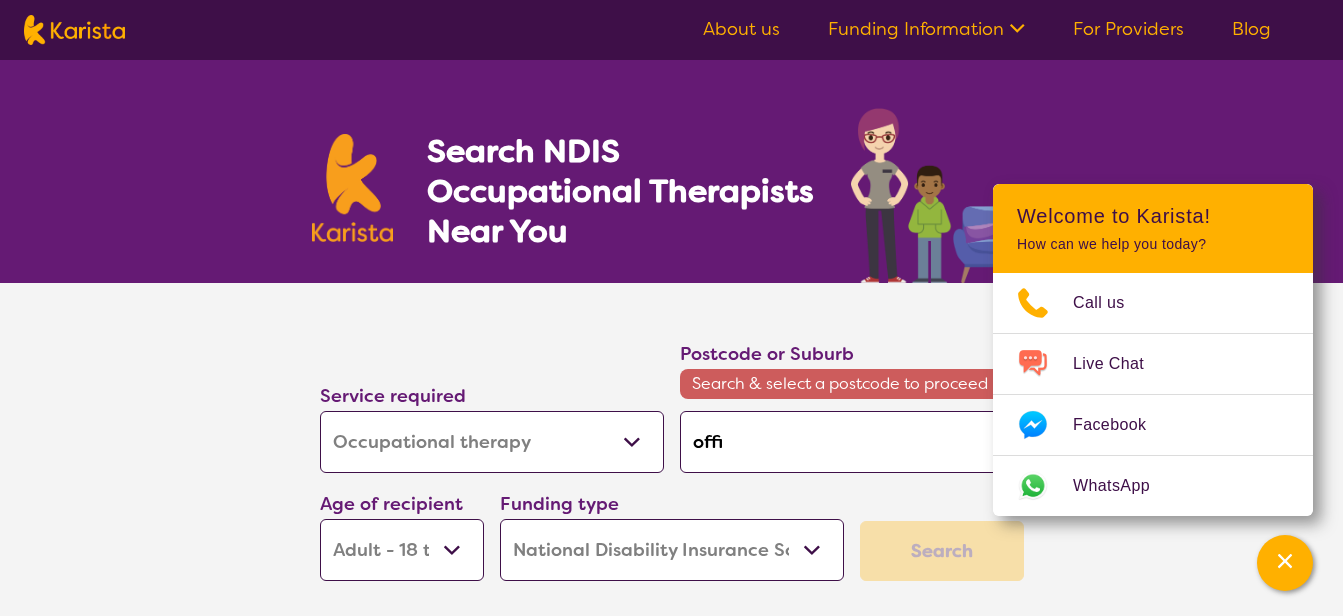 type on "offic" 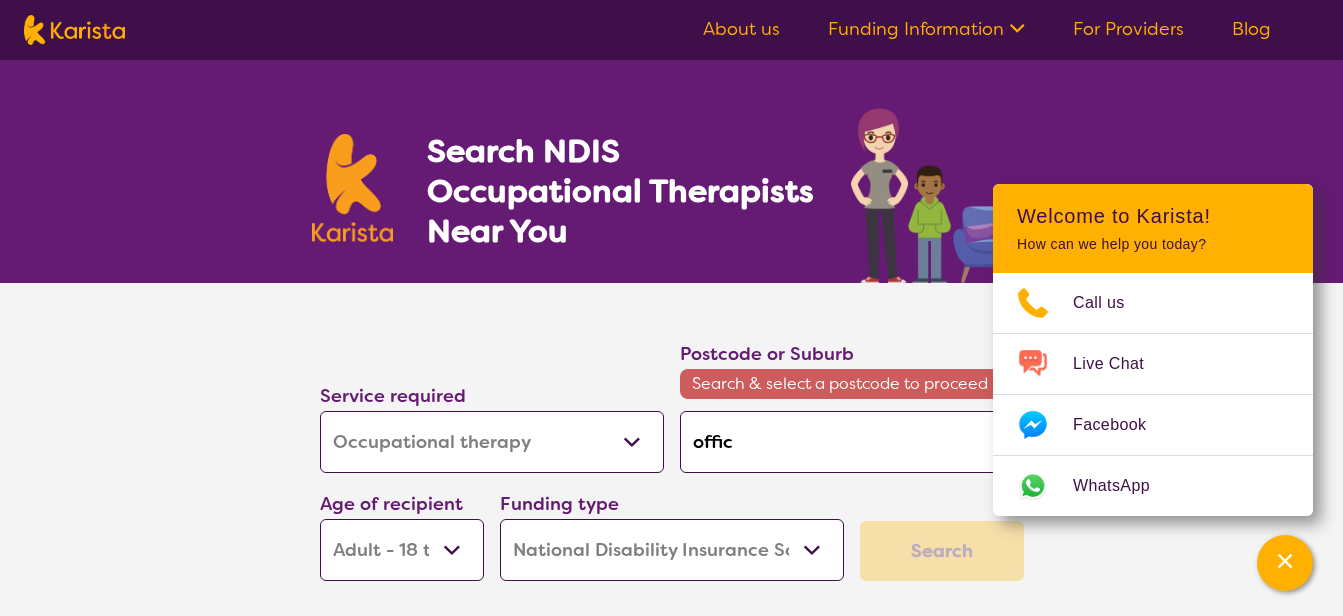type on "office" 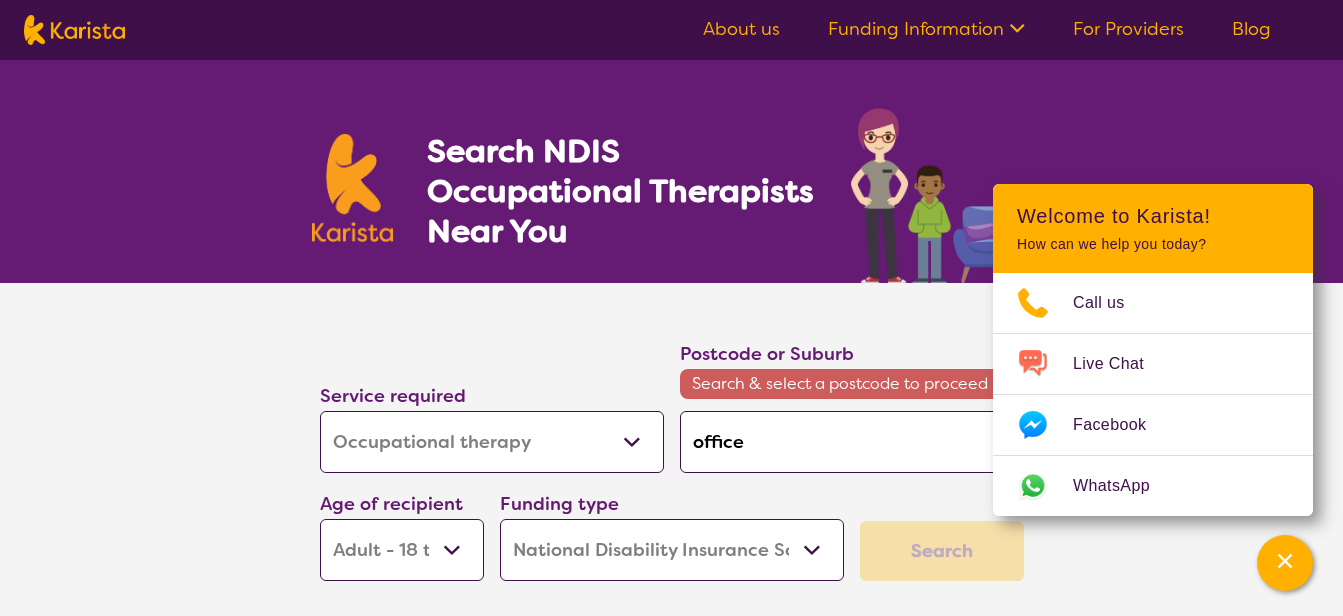 type on "officer" 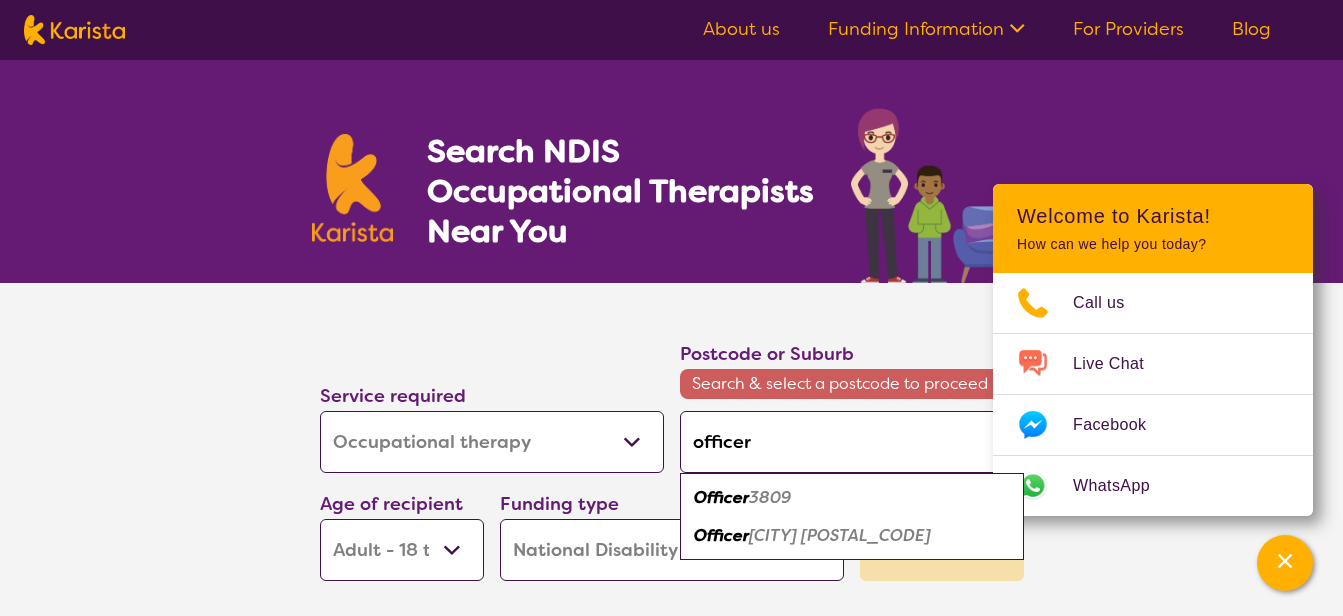 click on "[OCCUPATION]  [POSTAL_CODE]" at bounding box center [852, 498] 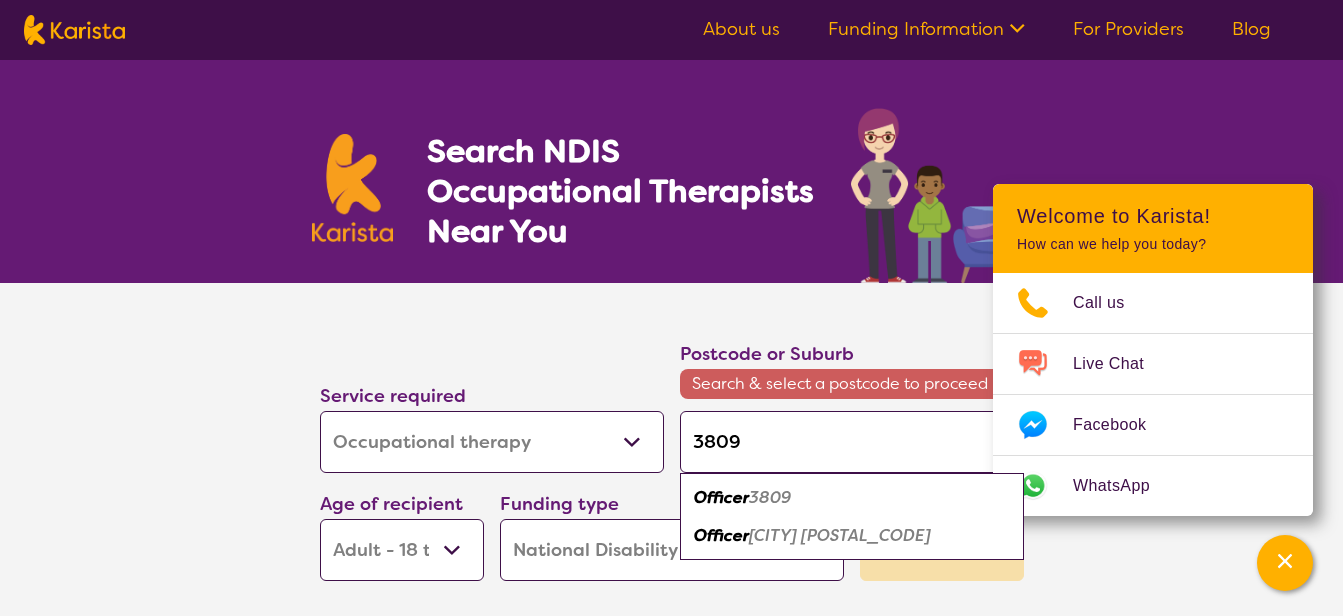 type on "3809" 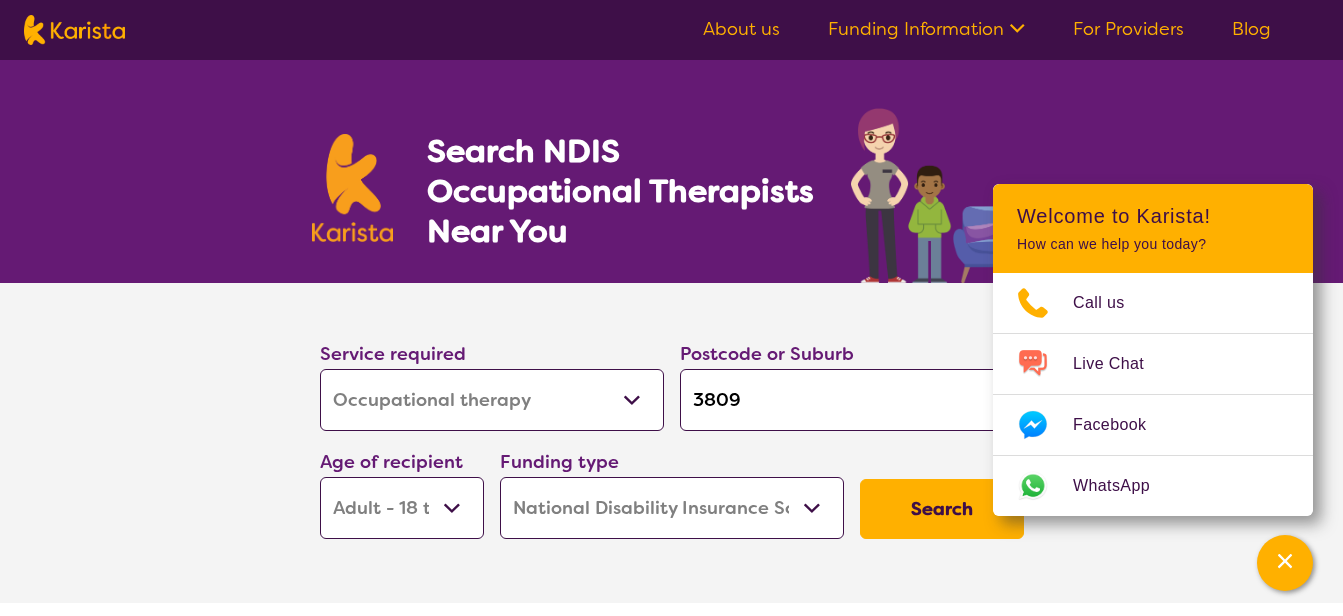 click on "Search" at bounding box center (942, 509) 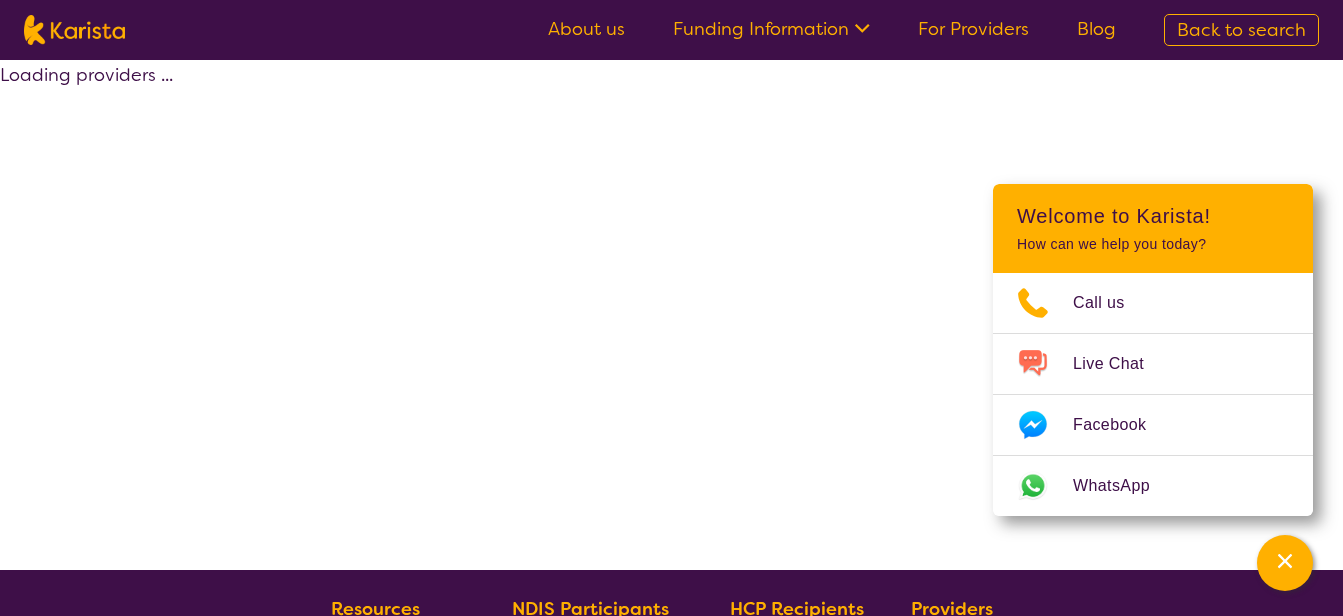 select on "by_score" 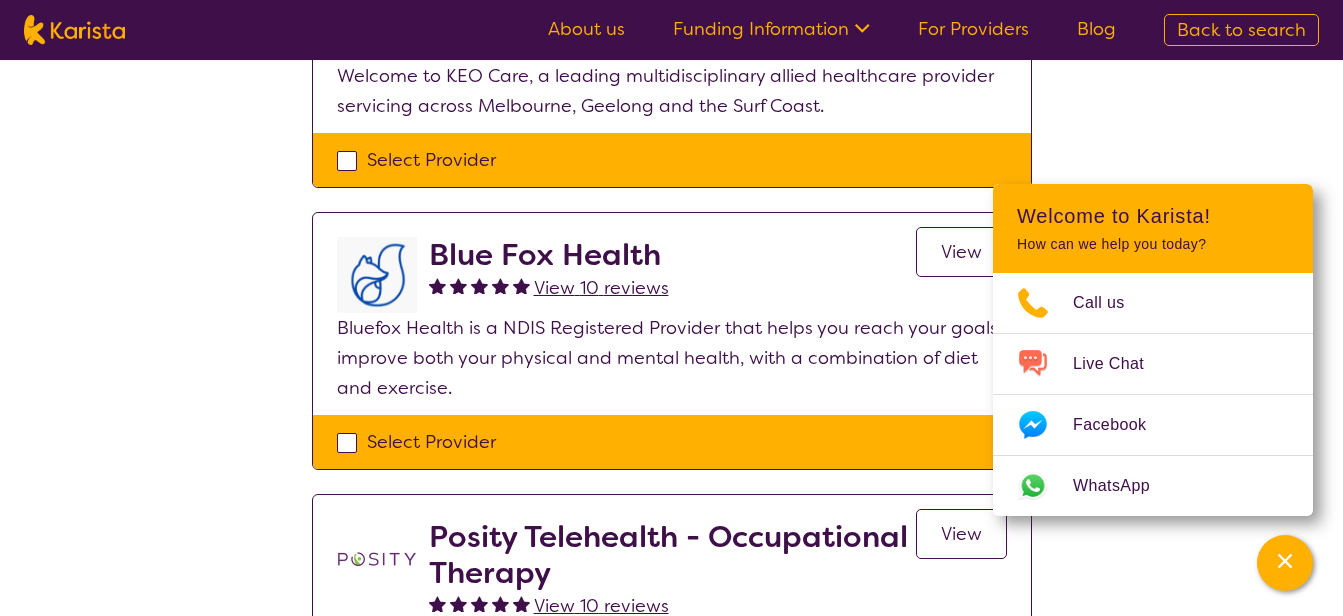 scroll, scrollTop: 519, scrollLeft: 0, axis: vertical 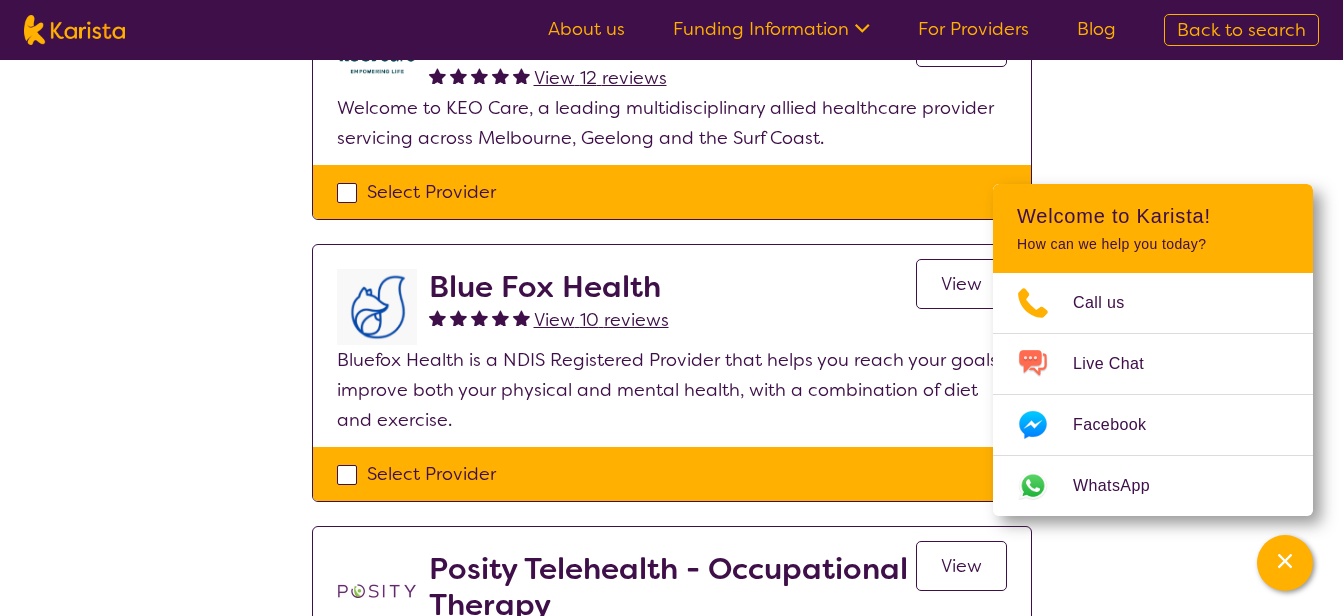 click on "View" at bounding box center (961, 284) 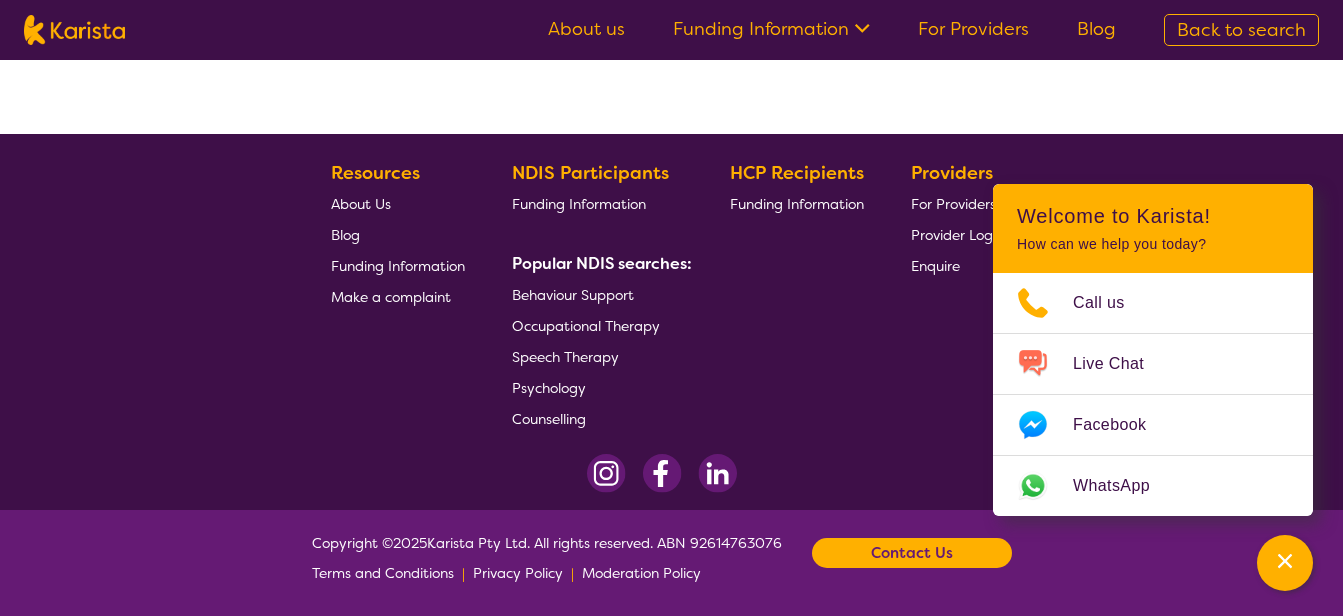scroll, scrollTop: 0, scrollLeft: 0, axis: both 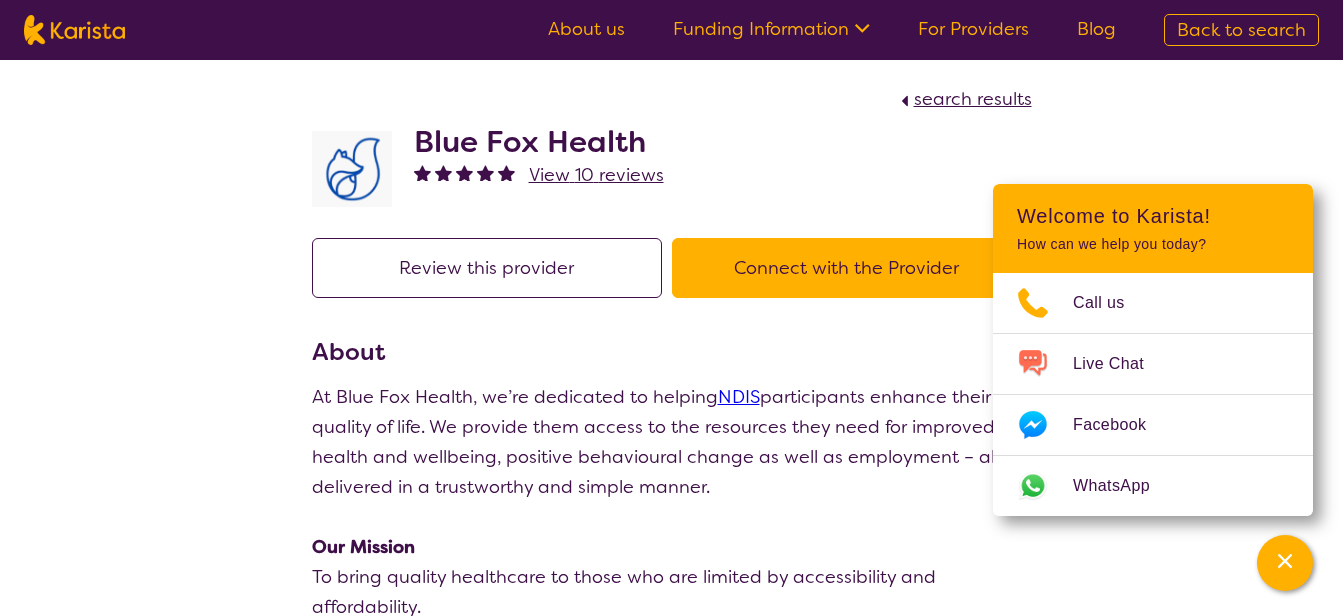 click on "Connect with the Provider" at bounding box center (847, 268) 